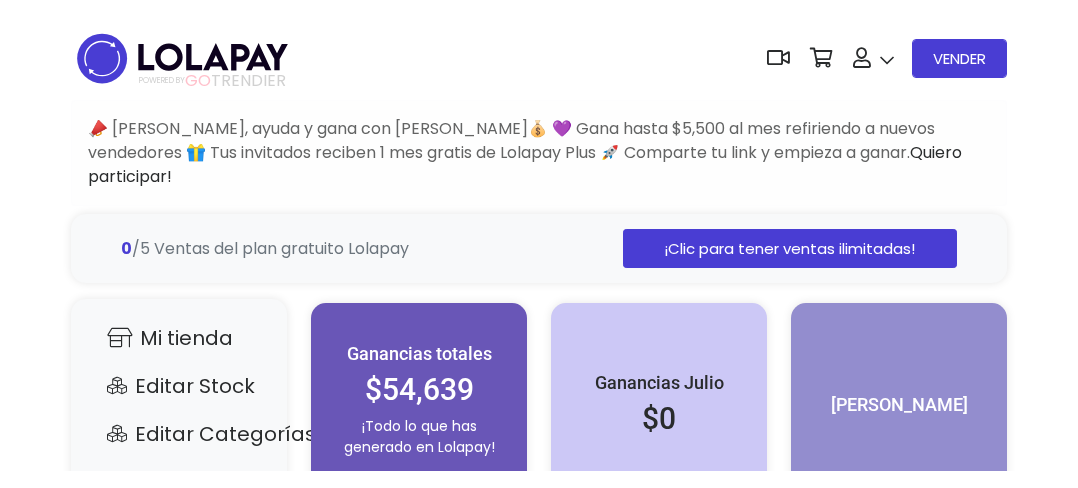 scroll, scrollTop: 0, scrollLeft: 0, axis: both 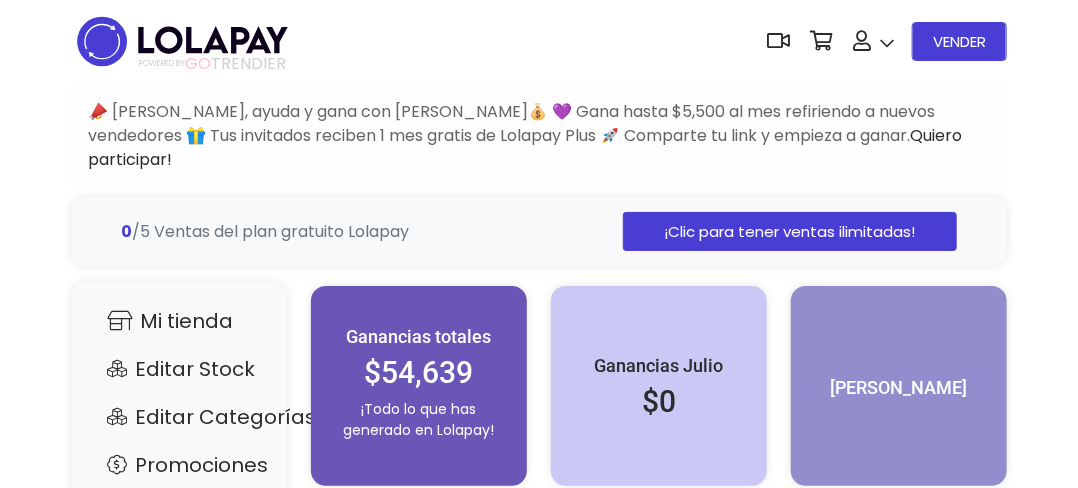click on "📣 Invita, ayuda y gana con LolaSHARE💰 💜 Gana hasta $5,500 al mes refiriendo a nuevos
vendedores
🎁 Tus invitados reciben 1 mes gratis de Lolapay Plus
🚀 Comparte tu link y empieza a ganar.
Quiero participar!" at bounding box center [539, 136] 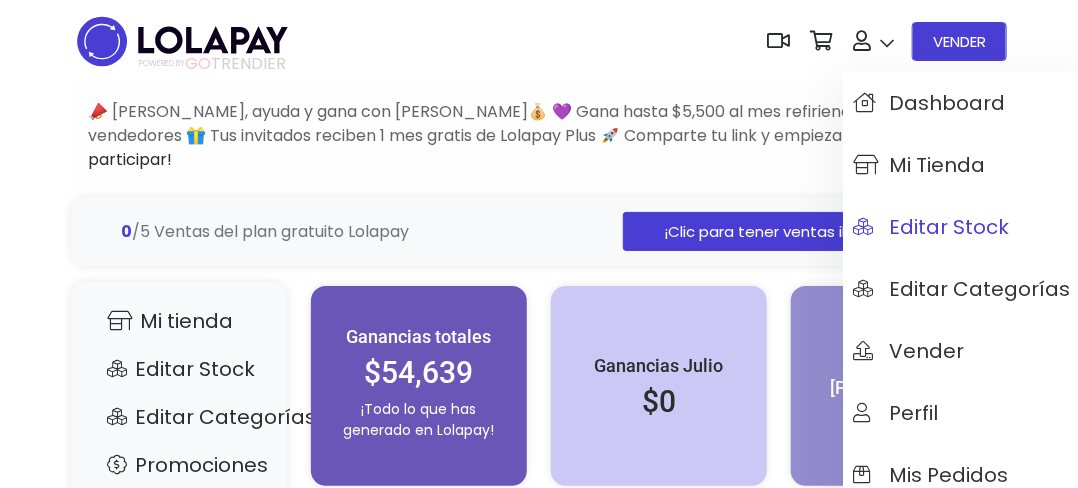 click on "Editar Stock" at bounding box center [931, 227] 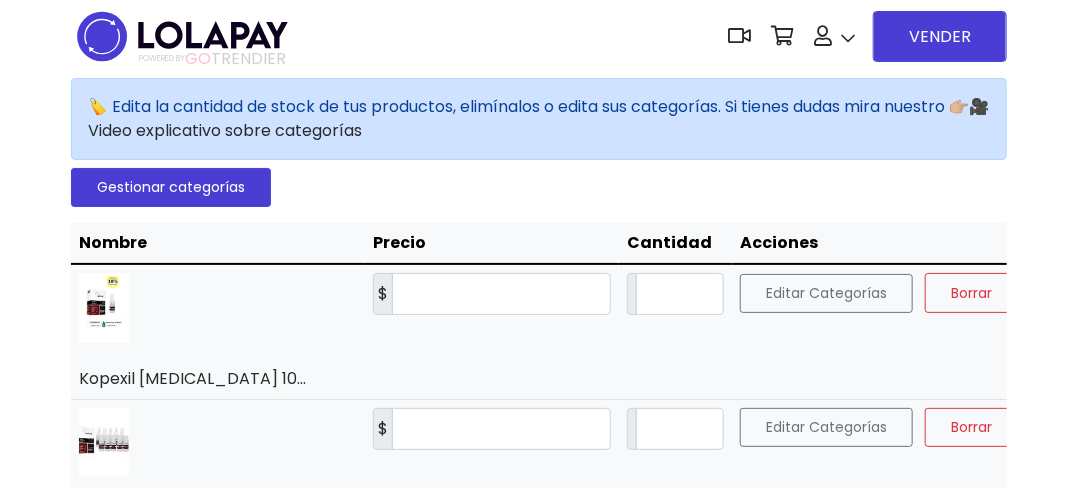 scroll, scrollTop: 0, scrollLeft: 0, axis: both 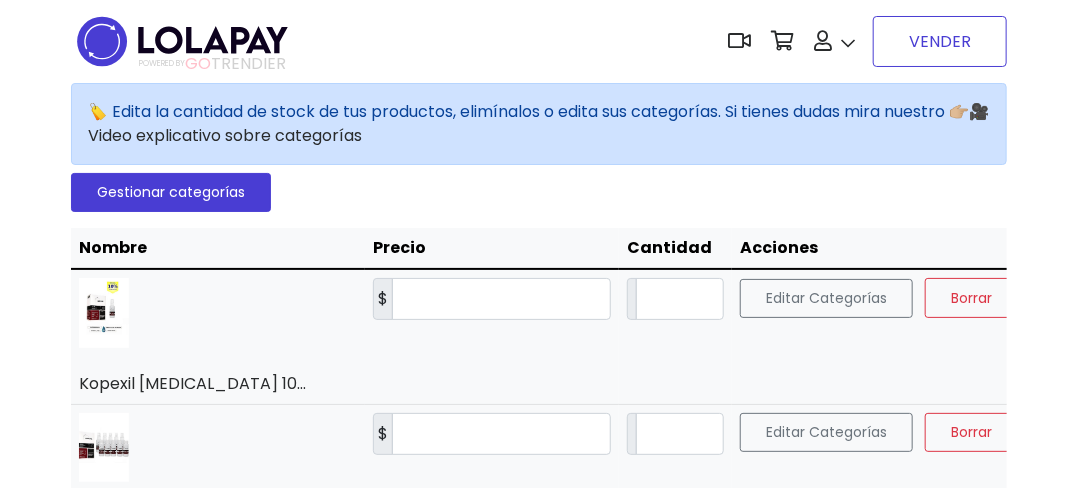 click on "VENDER" at bounding box center [940, 41] 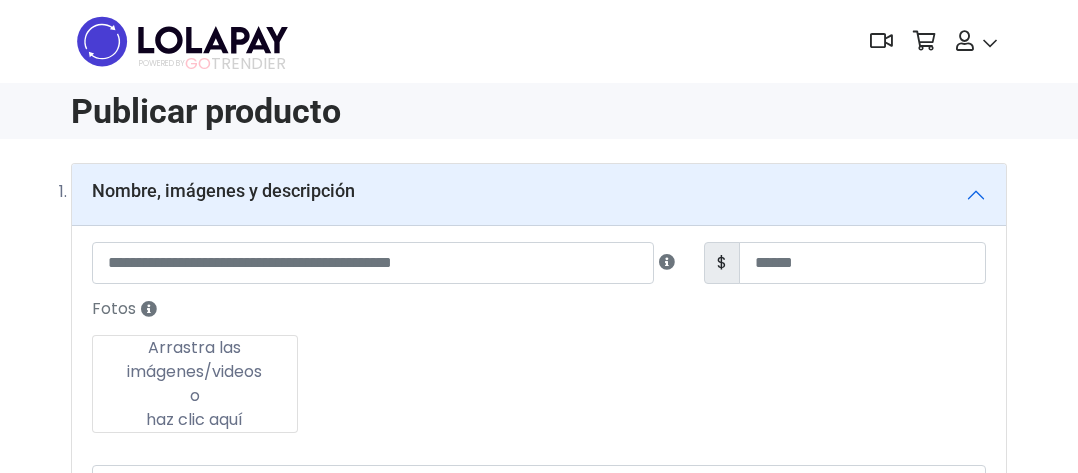 scroll, scrollTop: 0, scrollLeft: 0, axis: both 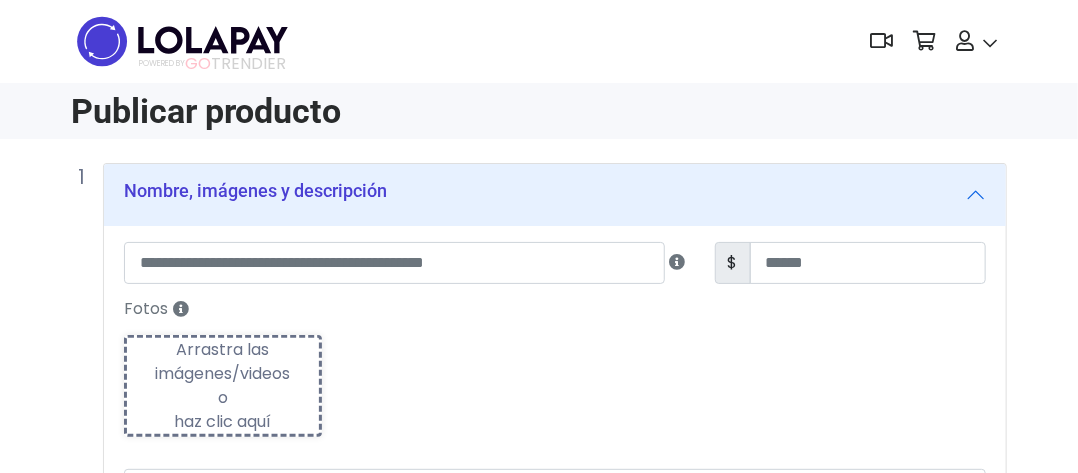 click on "Nombre, imágenes y descripción" at bounding box center (555, 195) 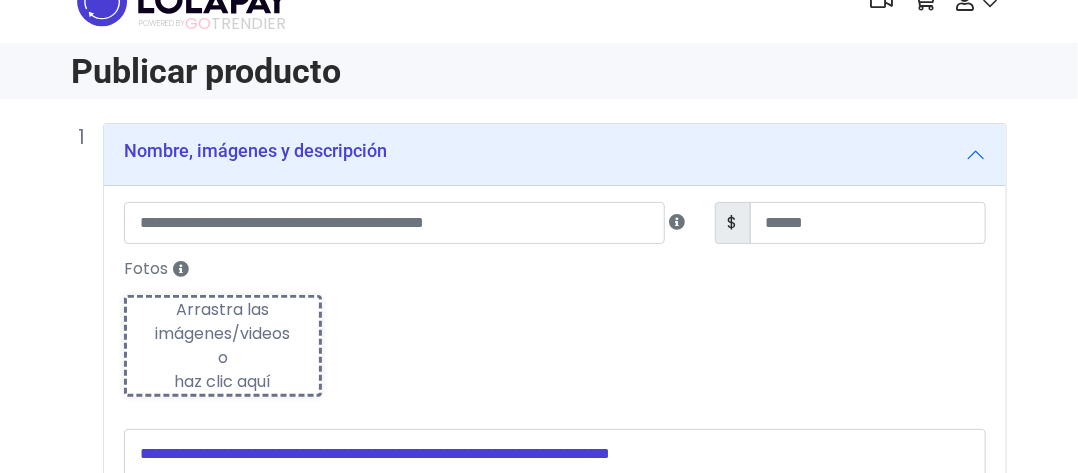 click on "Arrastra las
imágenes/videos
o
haz clic aquí" at bounding box center (223, 346) 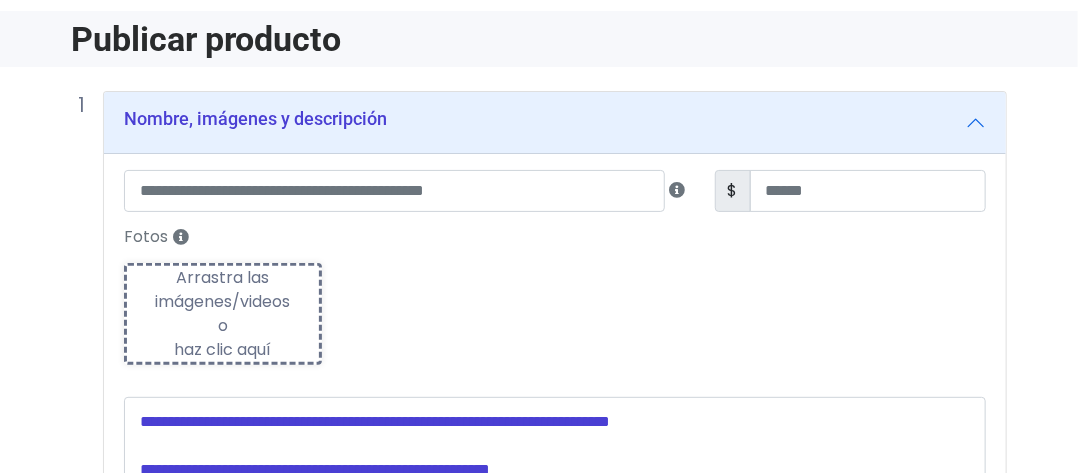 scroll, scrollTop: 113, scrollLeft: 0, axis: vertical 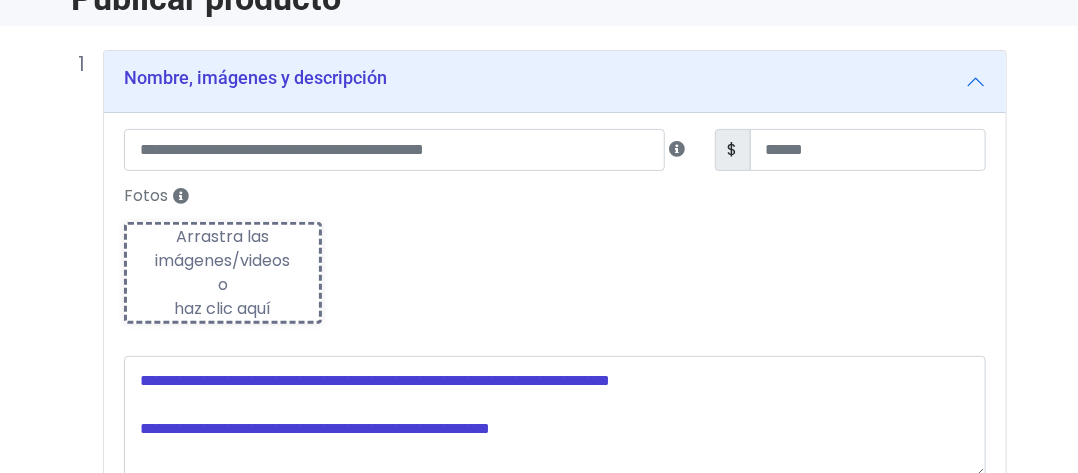 click on "Arrastra las
imágenes/videos
o
haz clic aquí" at bounding box center [223, 273] 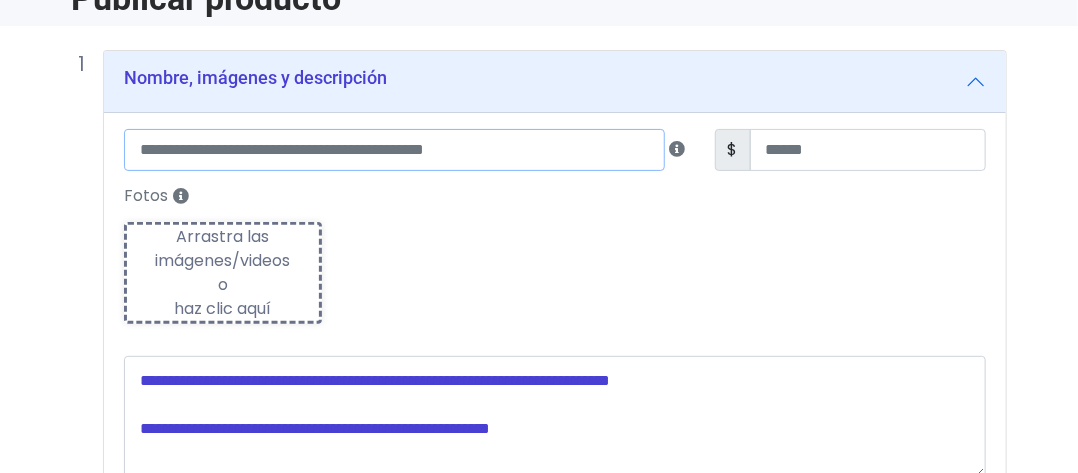 click at bounding box center [394, 150] 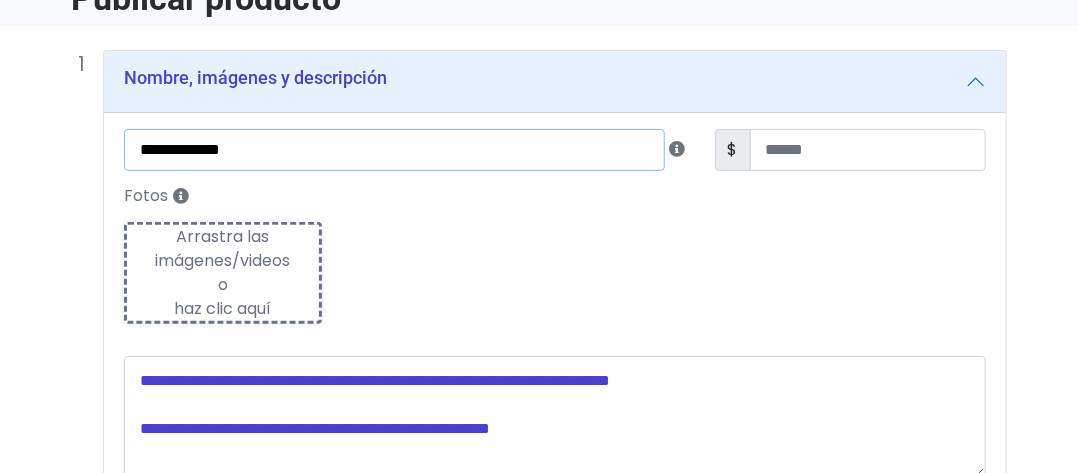 type on "**********" 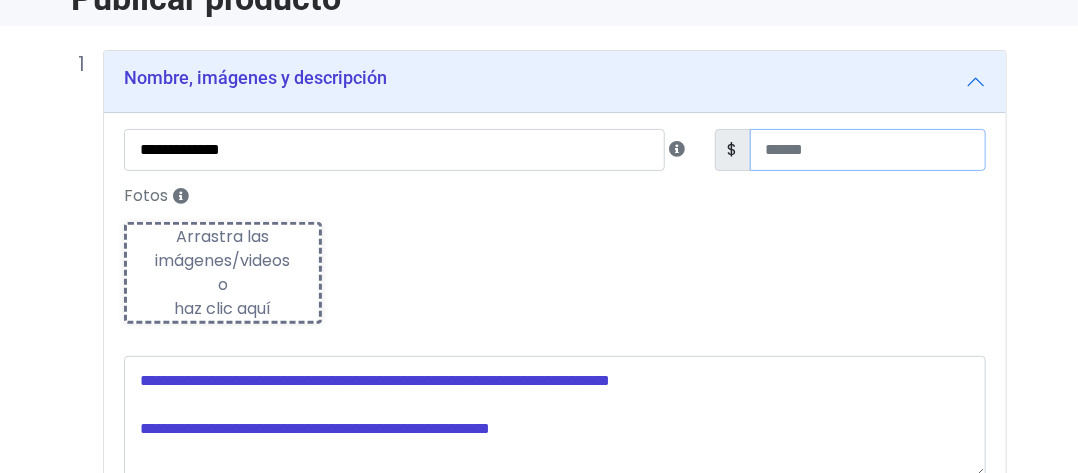 click at bounding box center [868, 150] 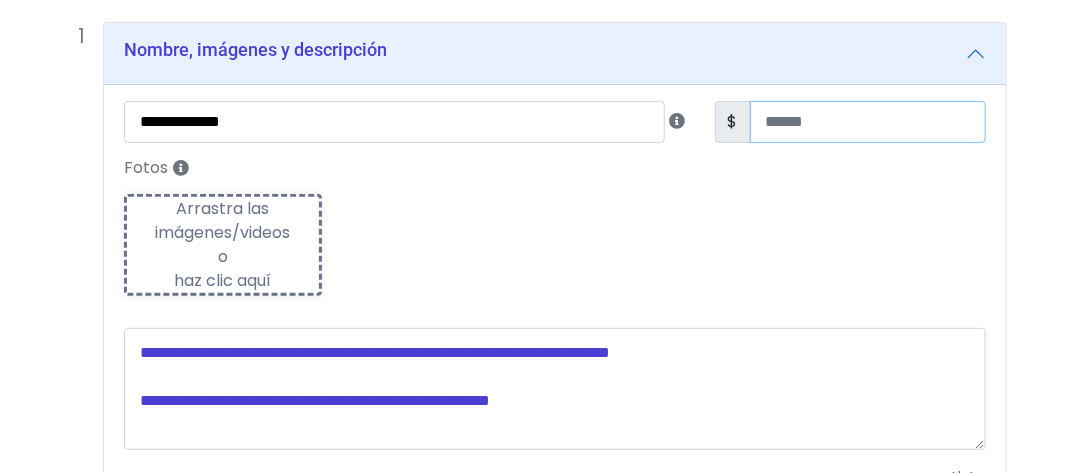 scroll, scrollTop: 176, scrollLeft: 0, axis: vertical 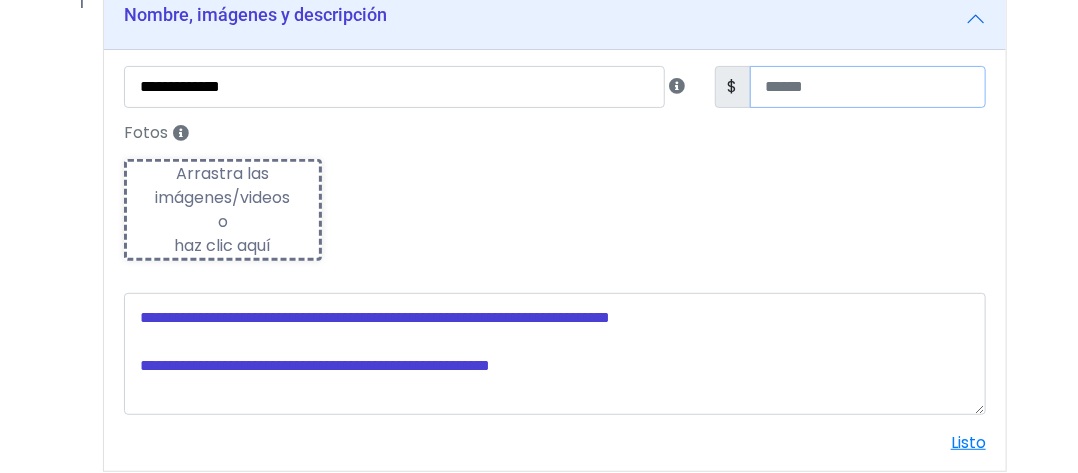 type on "****" 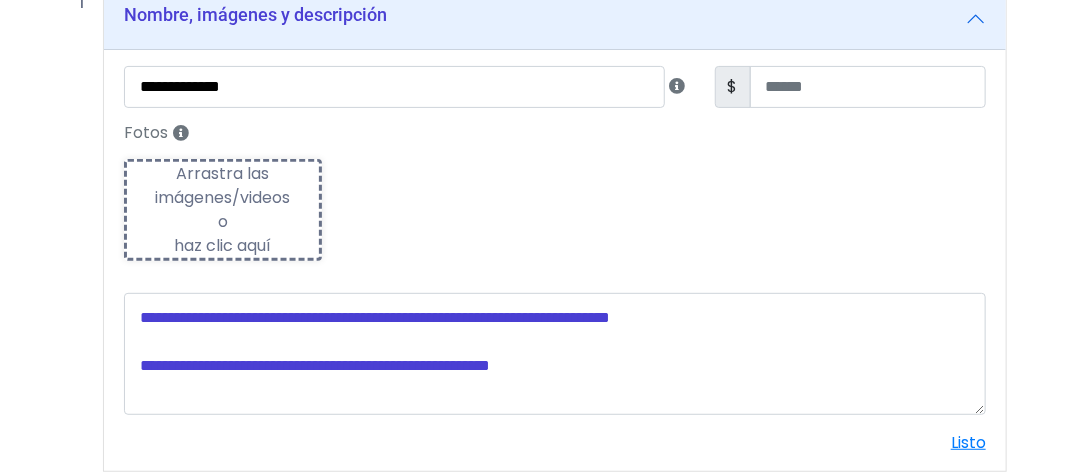 click on "Arrastra las
imágenes/videos
o
haz clic aquí" at bounding box center [223, 210] 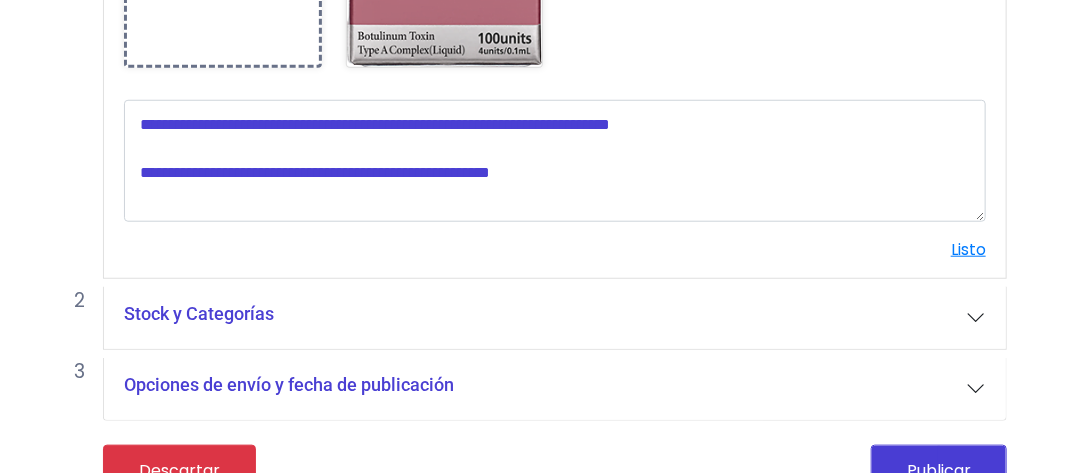 scroll, scrollTop: 582, scrollLeft: 0, axis: vertical 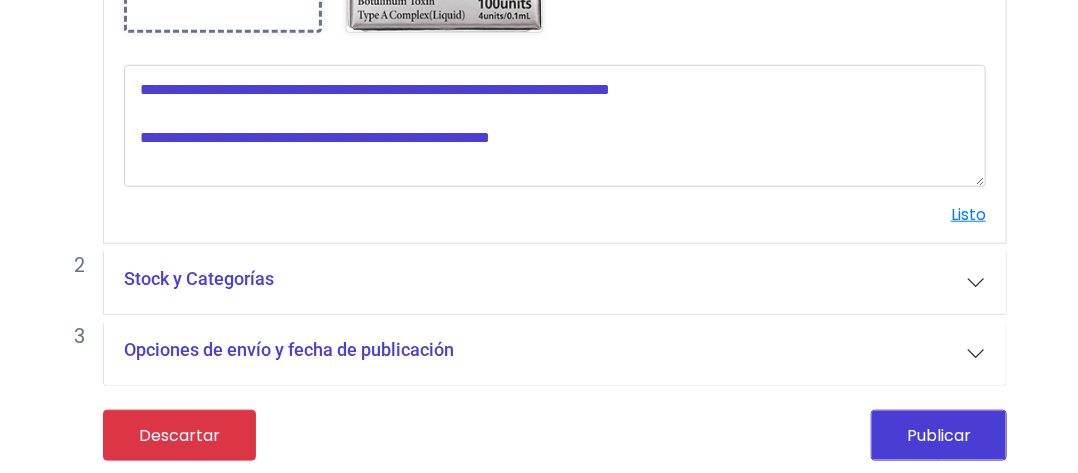 click on "Stock y Categorías" at bounding box center (555, 283) 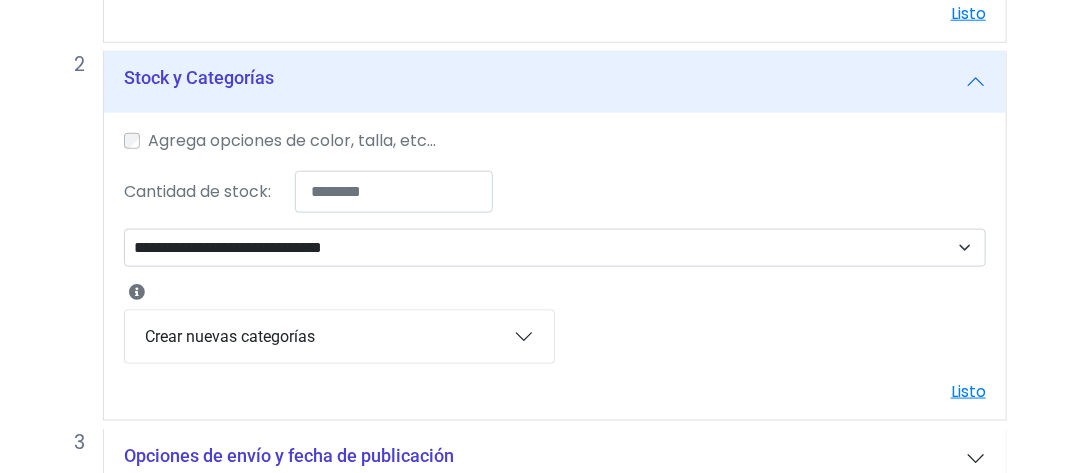 scroll, scrollTop: 789, scrollLeft: 0, axis: vertical 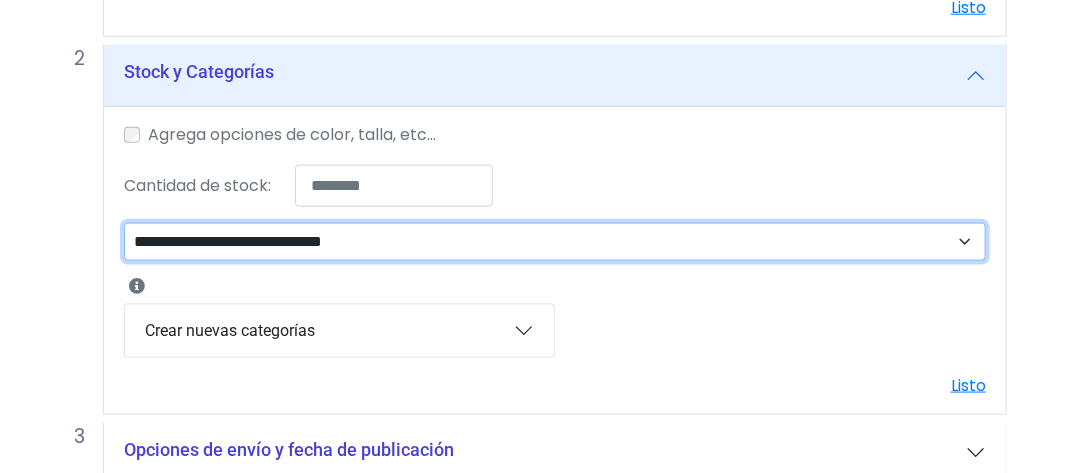 click on "**********" at bounding box center [555, 242] 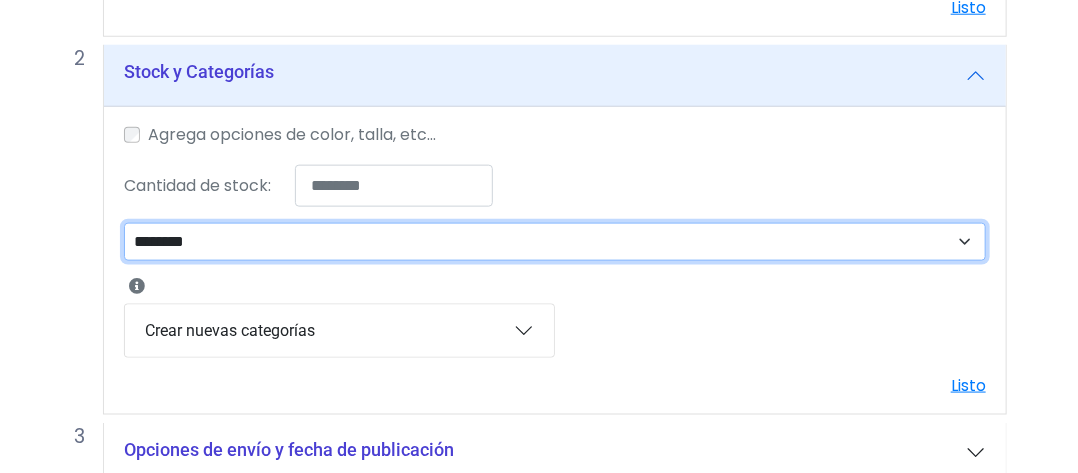 click on "**********" at bounding box center [555, 242] 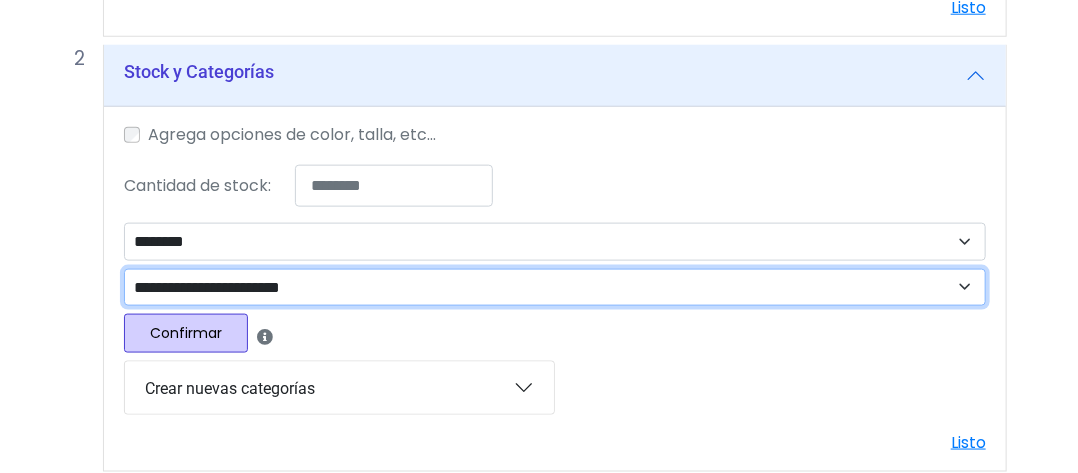 click on "**********" at bounding box center (555, 288) 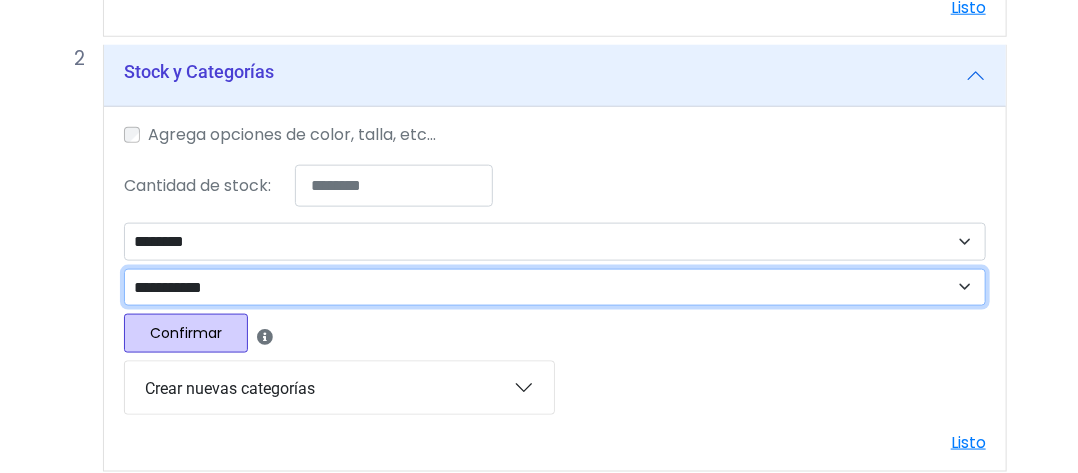click on "**********" at bounding box center (555, 288) 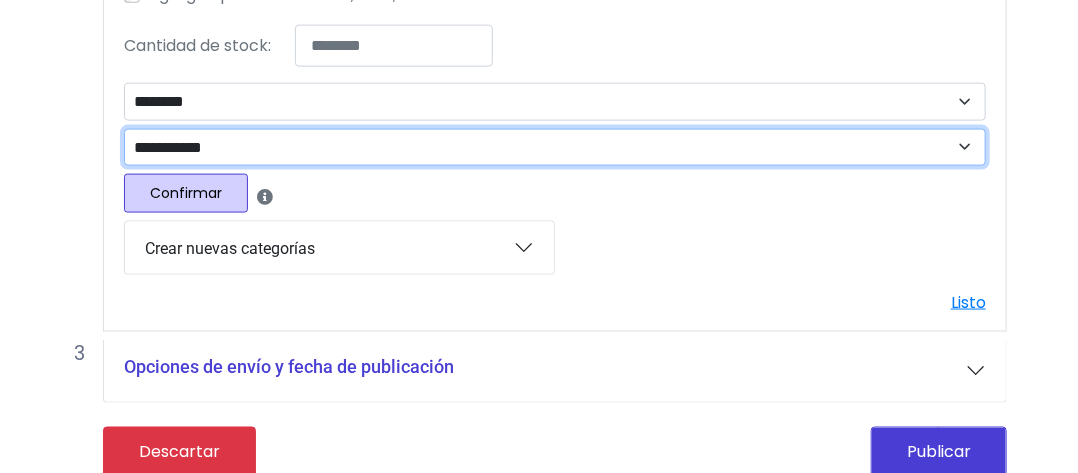 scroll, scrollTop: 912, scrollLeft: 0, axis: vertical 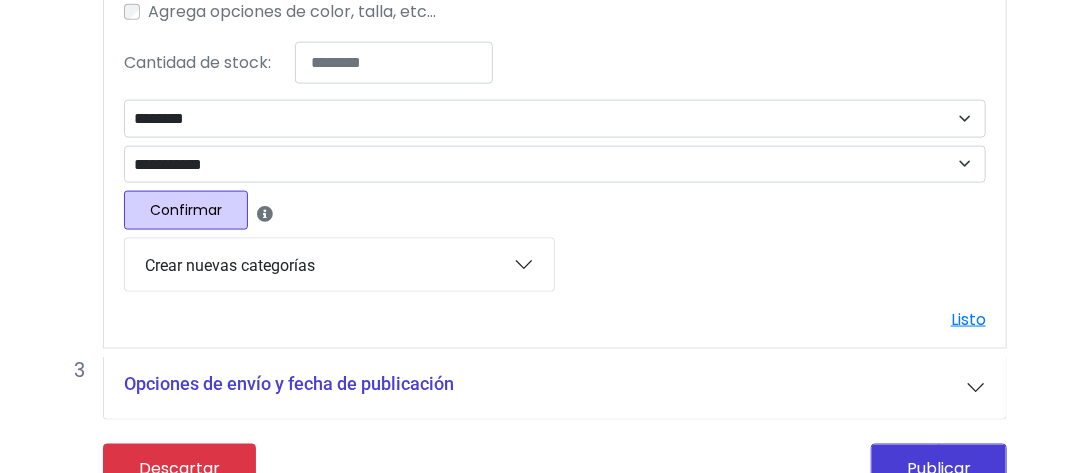 click on "Opciones de envío y fecha de publicación" at bounding box center [555, 388] 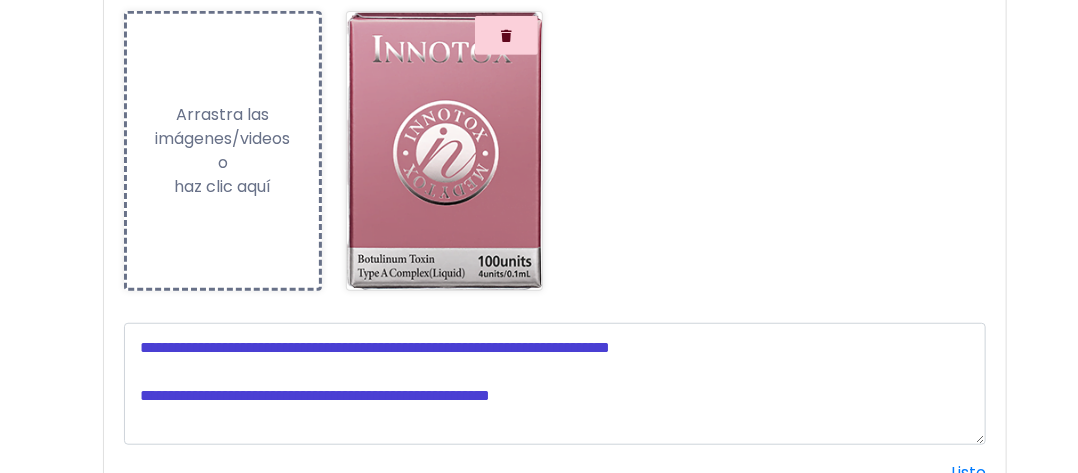 scroll, scrollTop: 313, scrollLeft: 0, axis: vertical 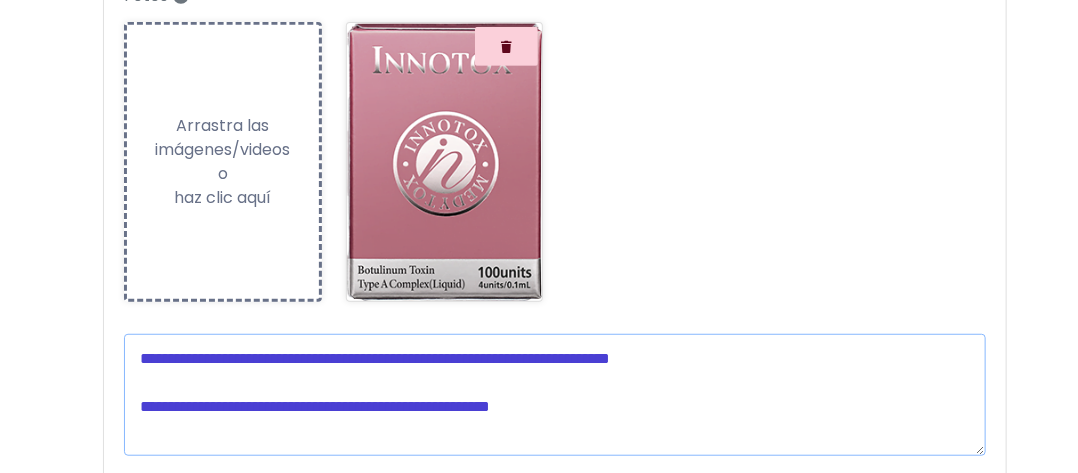 click at bounding box center (555, 395) 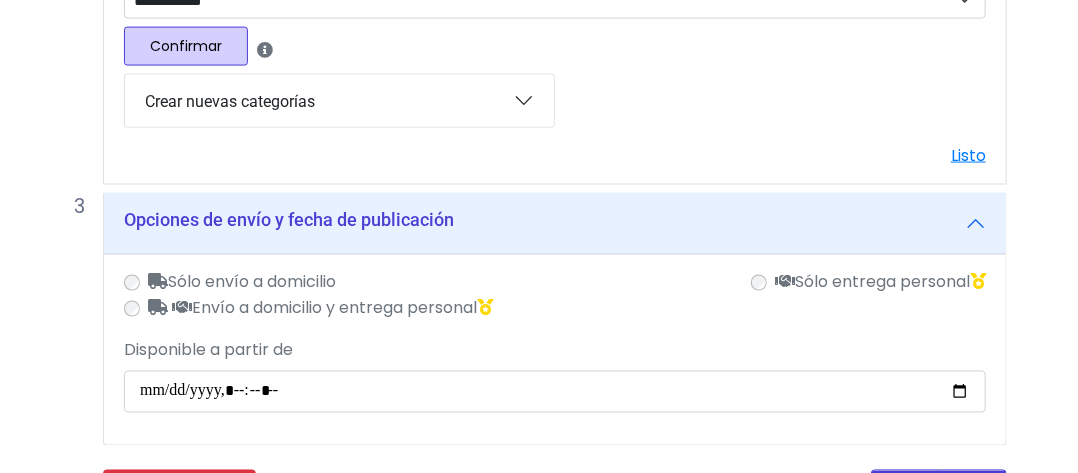 scroll, scrollTop: 1135, scrollLeft: 0, axis: vertical 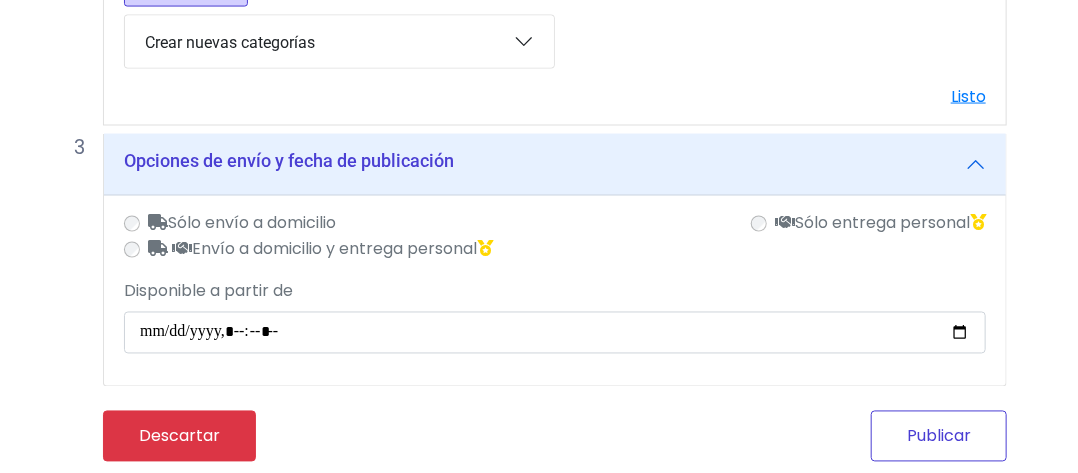 type on "**********" 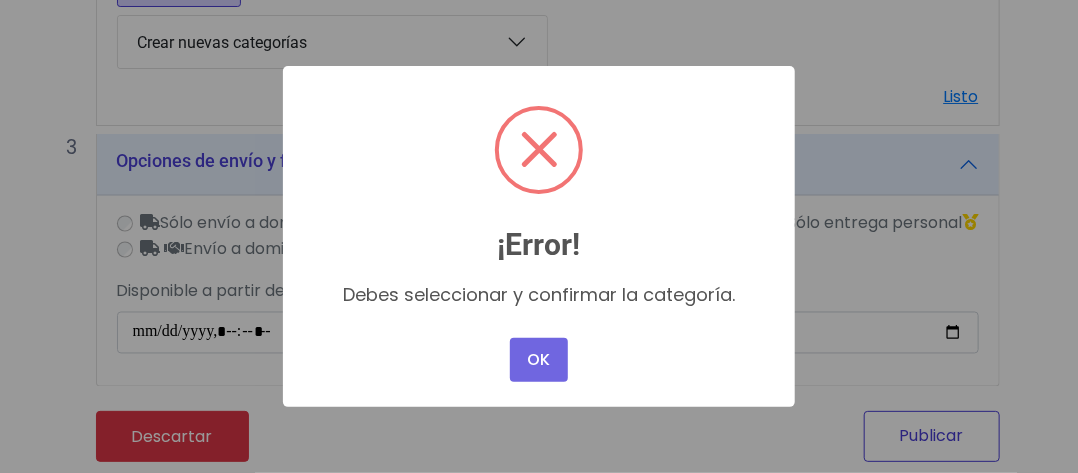 scroll, scrollTop: 1120, scrollLeft: 0, axis: vertical 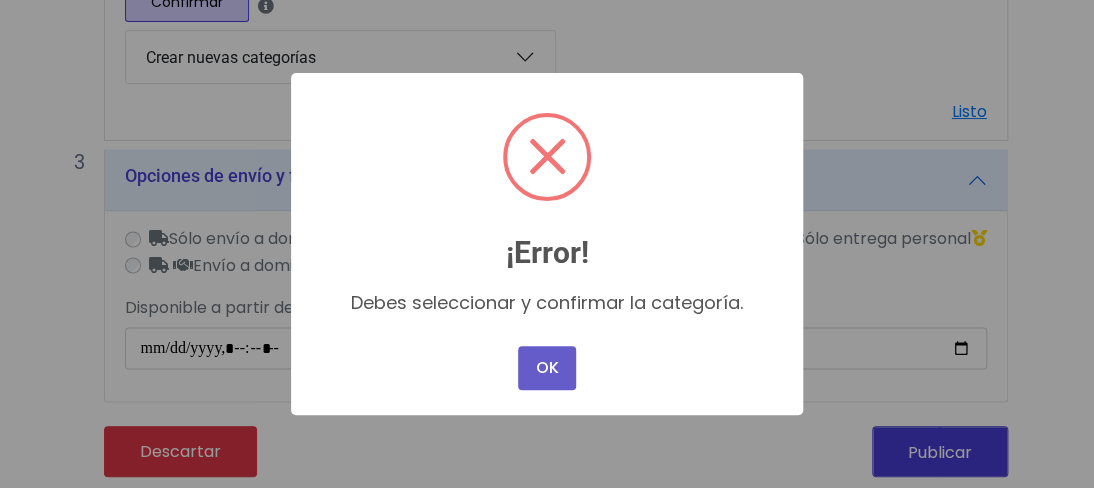 click on "OK" at bounding box center [547, 368] 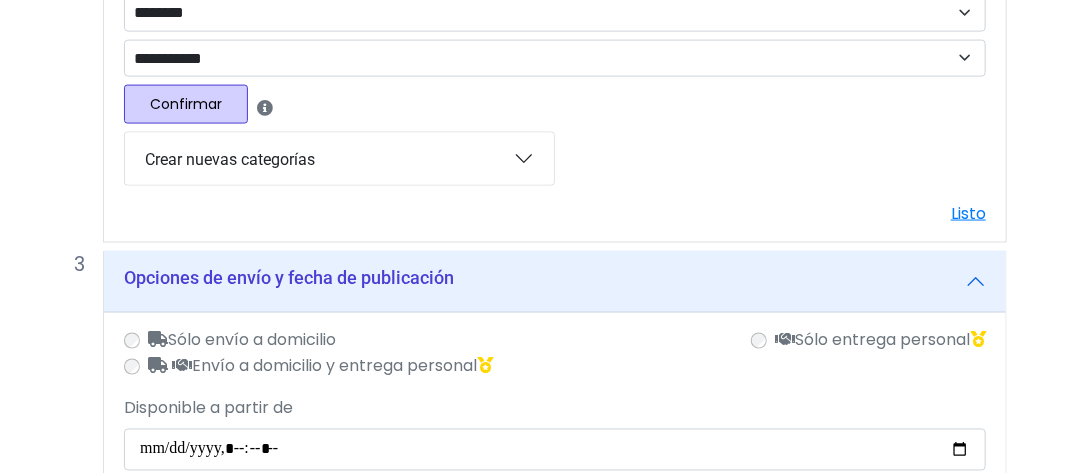 click on "Confirmar" at bounding box center [186, 104] 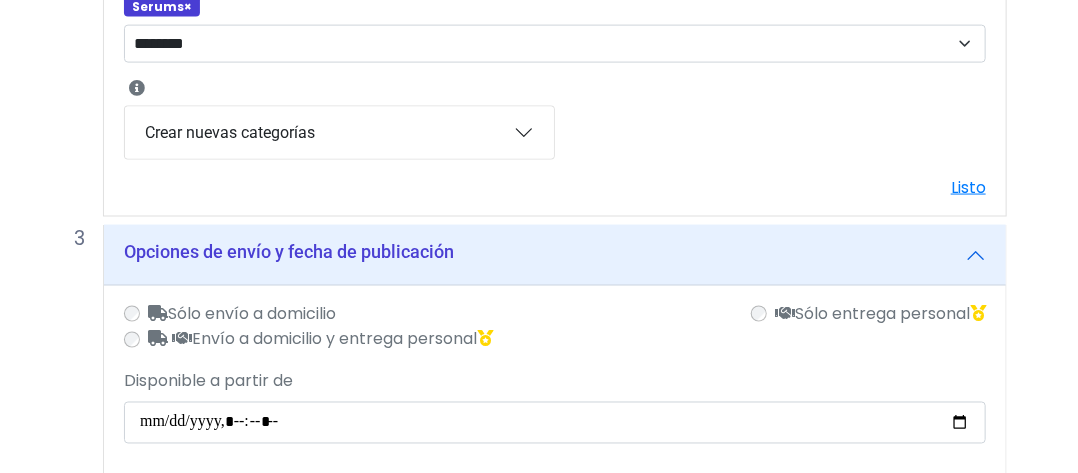 select 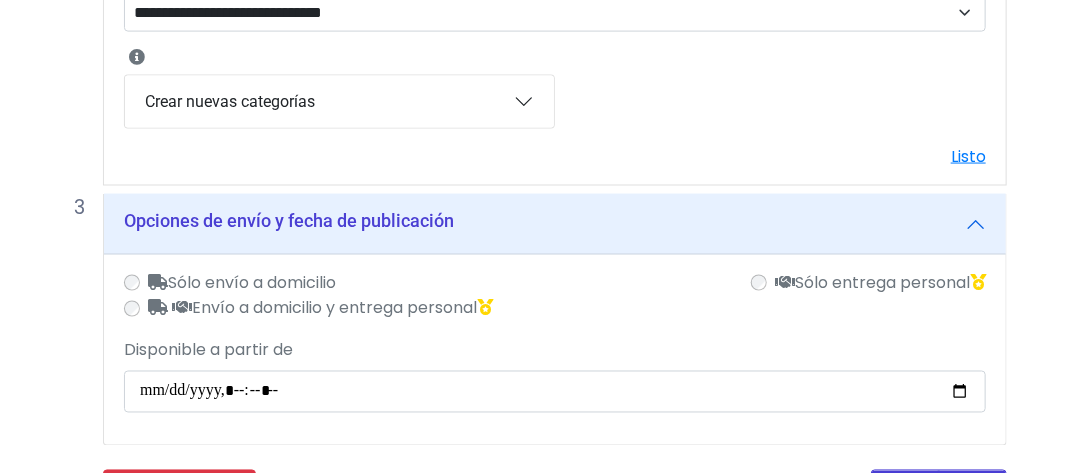 scroll, scrollTop: 1108, scrollLeft: 0, axis: vertical 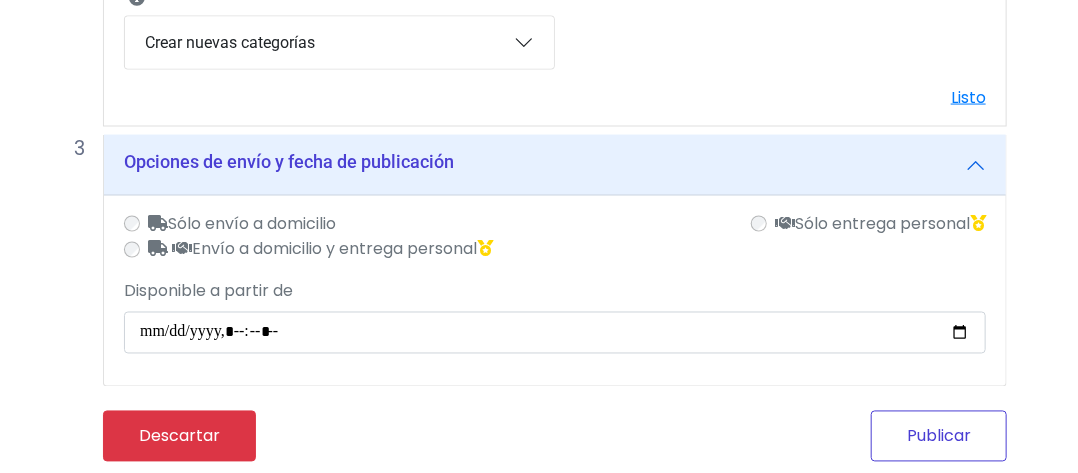 click on "Publicar" at bounding box center (939, 436) 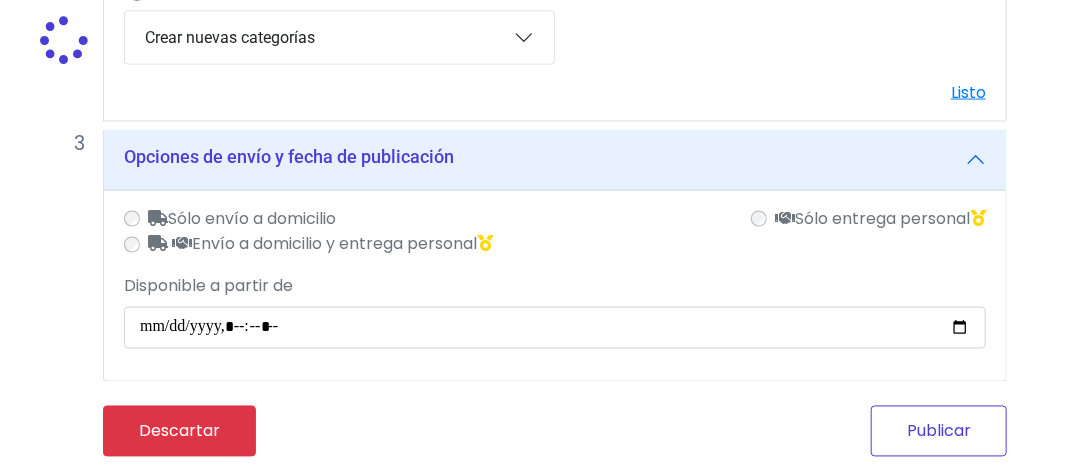 scroll, scrollTop: 1100, scrollLeft: 0, axis: vertical 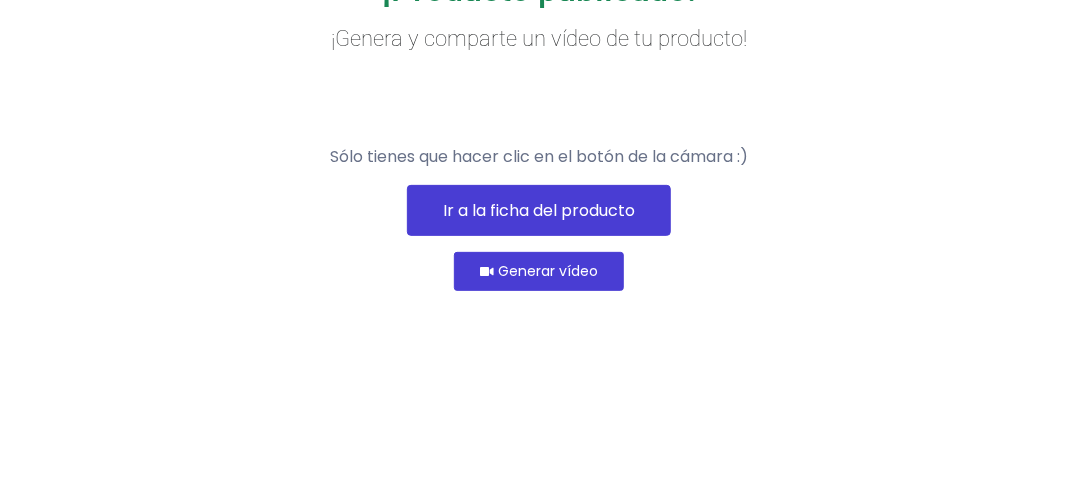 click on "Ir a la ficha del producto" at bounding box center (539, 210) 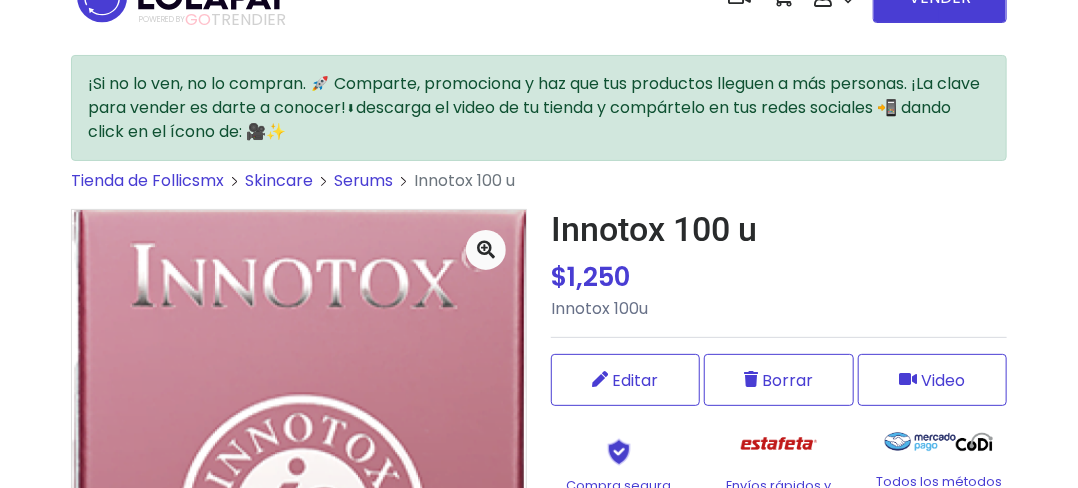 scroll, scrollTop: 0, scrollLeft: 0, axis: both 